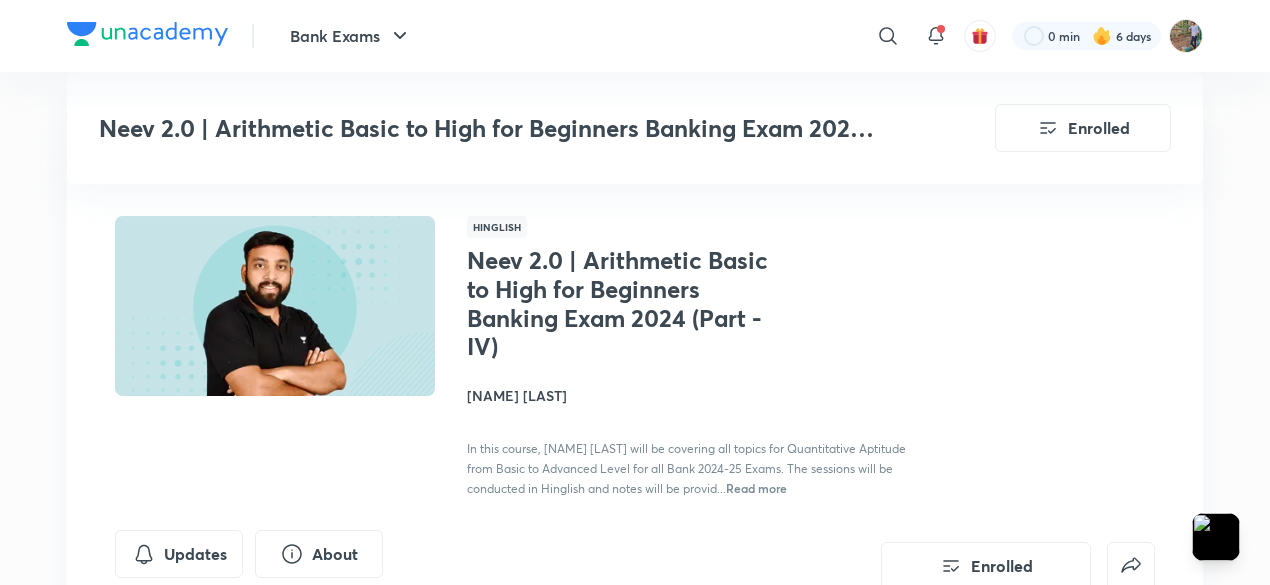 scroll, scrollTop: 1100, scrollLeft: 0, axis: vertical 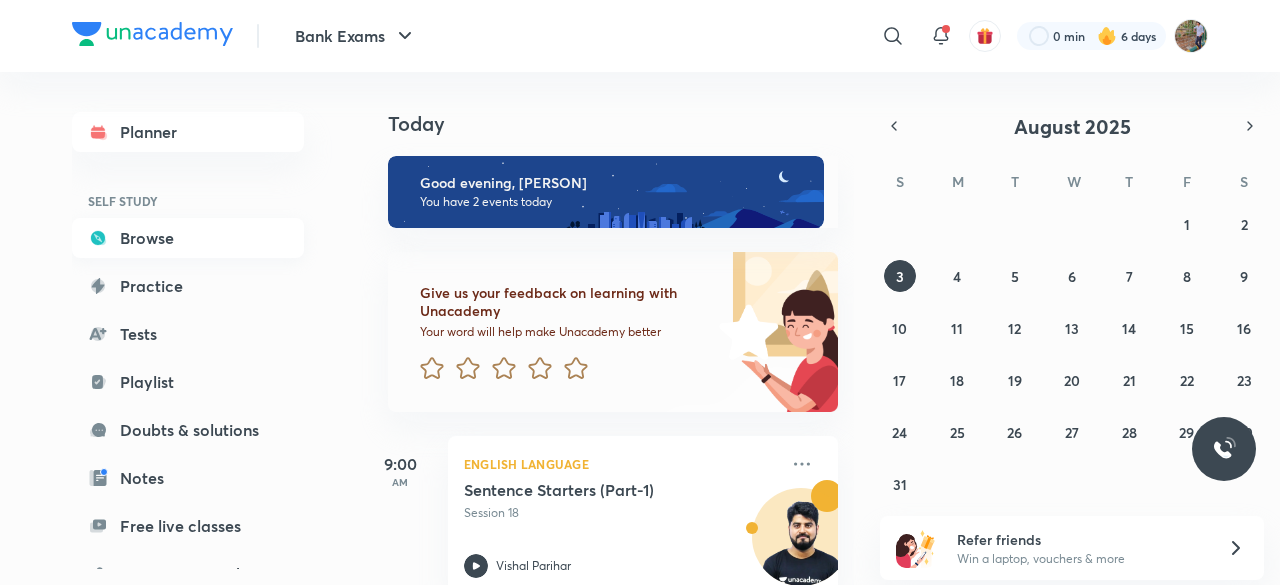 click on "Browse" at bounding box center (188, 238) 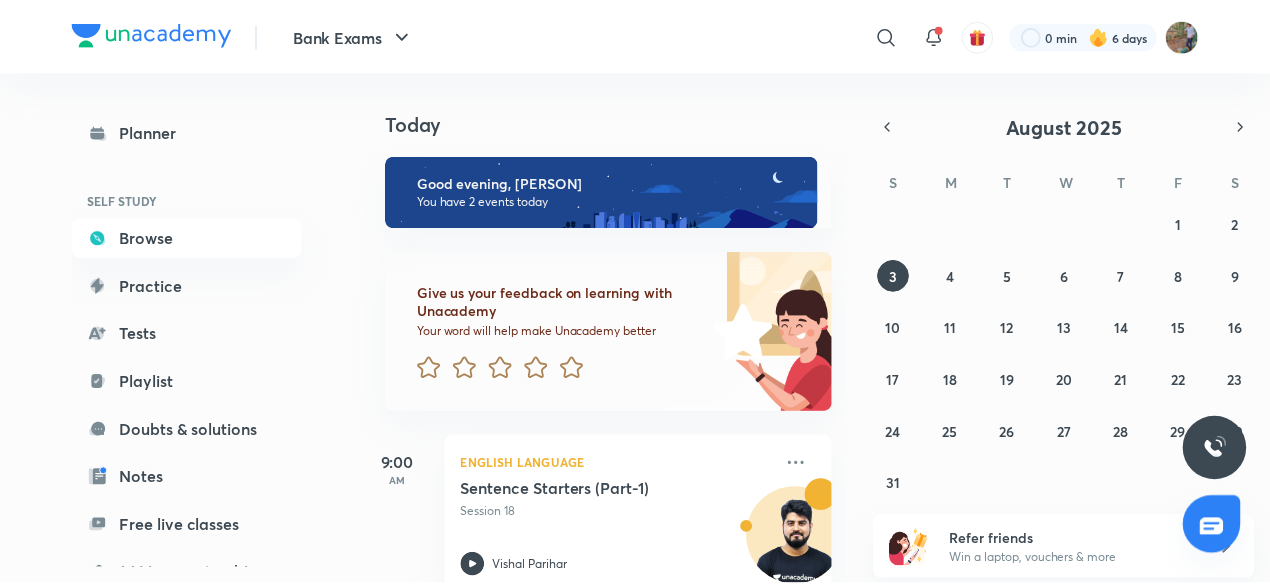 scroll, scrollTop: 0, scrollLeft: 0, axis: both 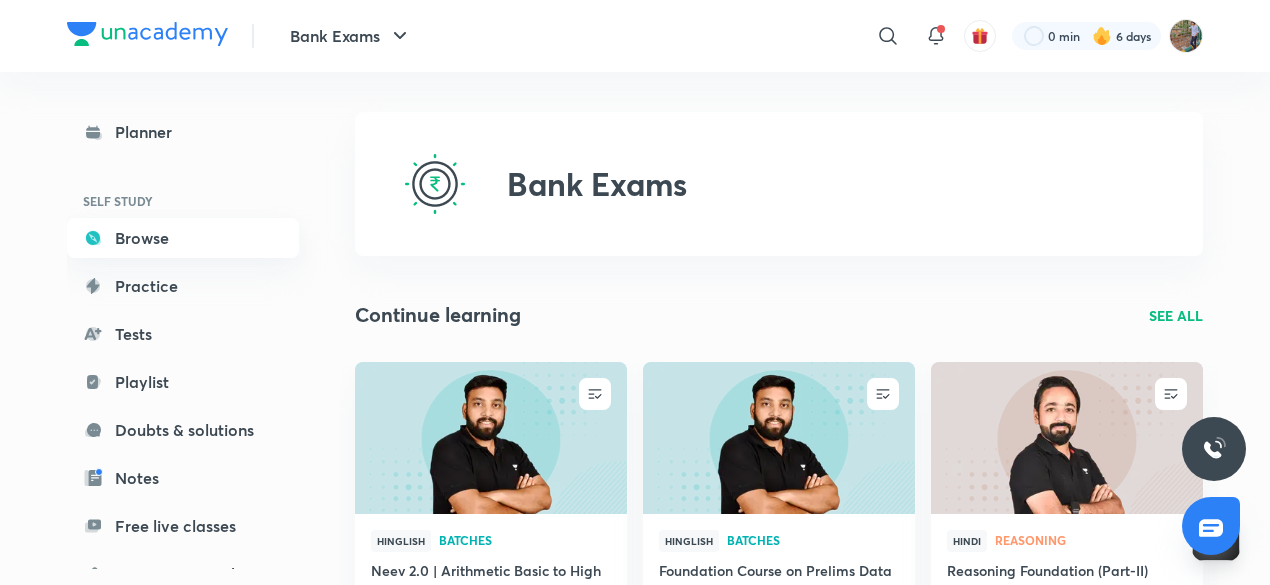 click on "Browse" at bounding box center [183, 238] 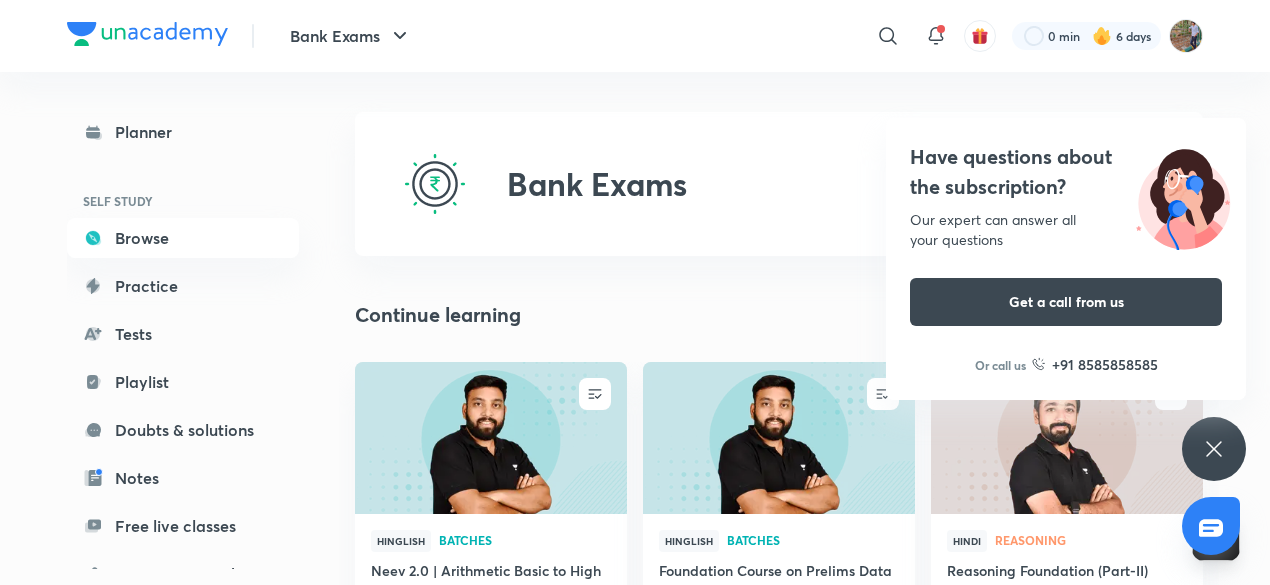 click on "Have questions about the subscription? Our expert can answer all your questions Get a call from us Or call us +91 8585858585" at bounding box center [1214, 449] 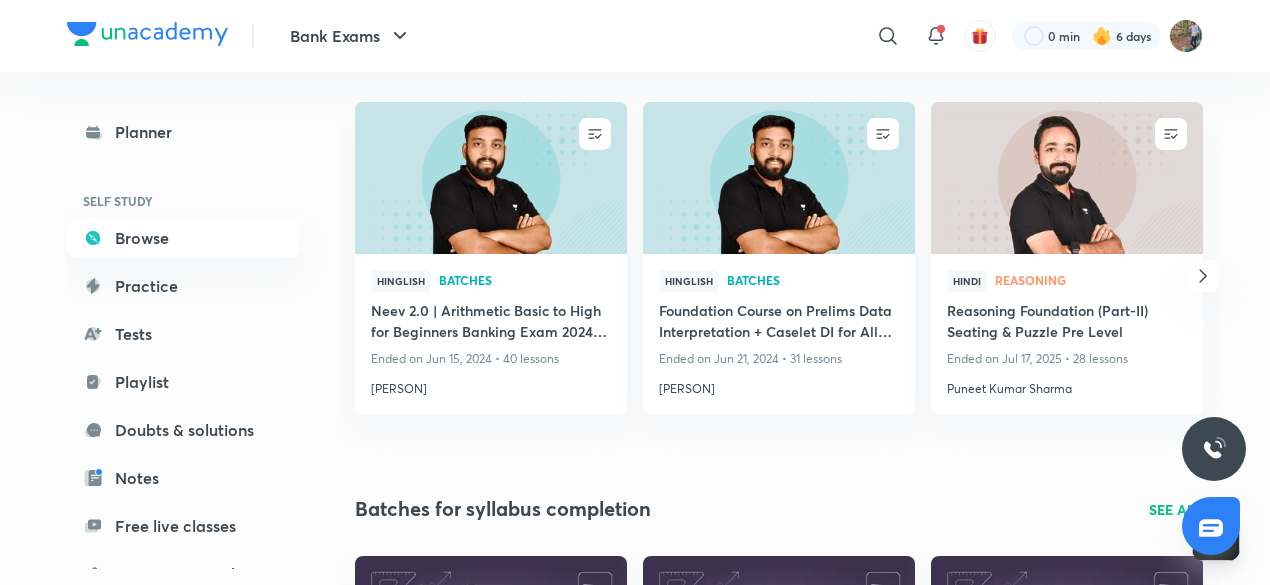 scroll, scrollTop: 288, scrollLeft: 0, axis: vertical 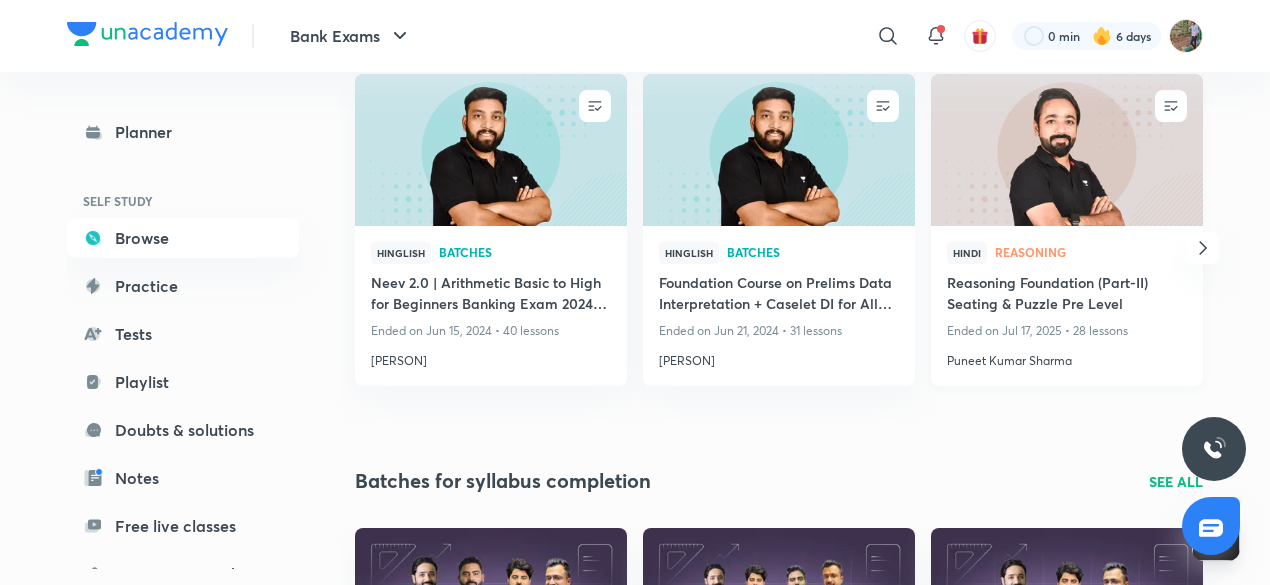 click on "Reasoning Foundation (Part-II) Seating & Puzzle Pre Level" at bounding box center (1067, 295) 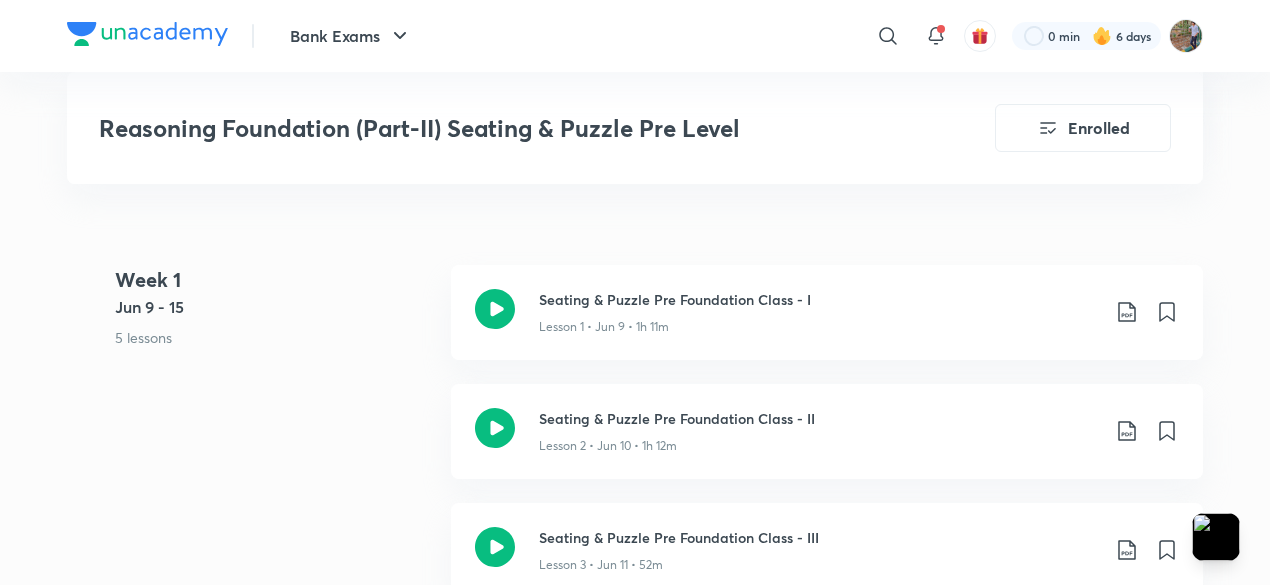 scroll, scrollTop: 1088, scrollLeft: 0, axis: vertical 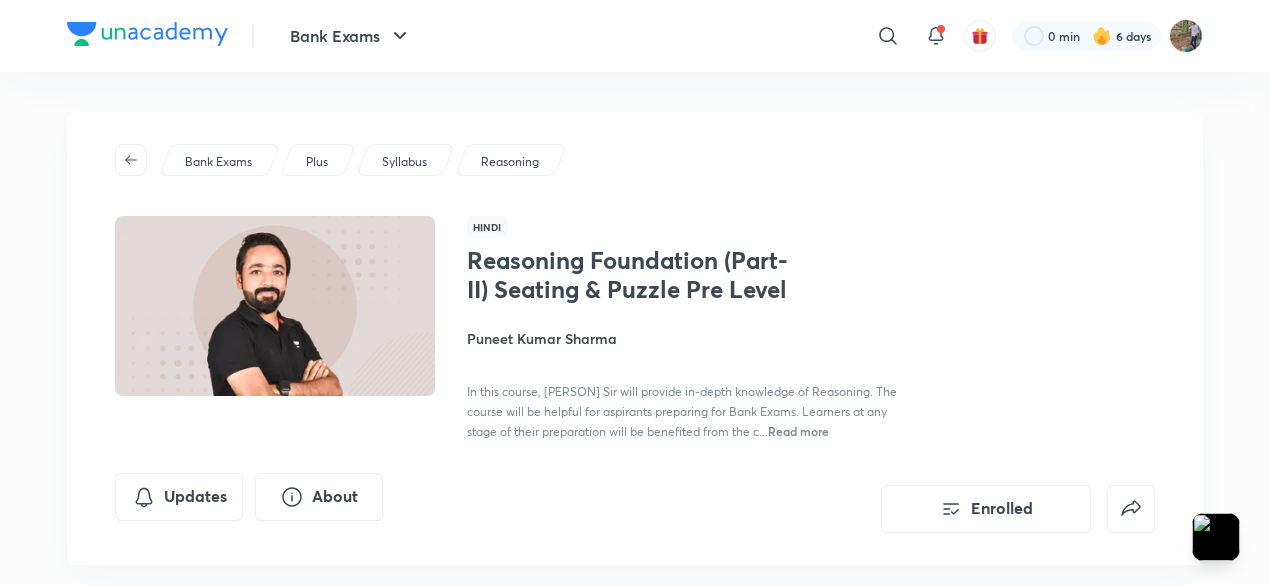 drag, startPoint x: 896, startPoint y: 2, endPoint x: 1014, endPoint y: -87, distance: 147.80054 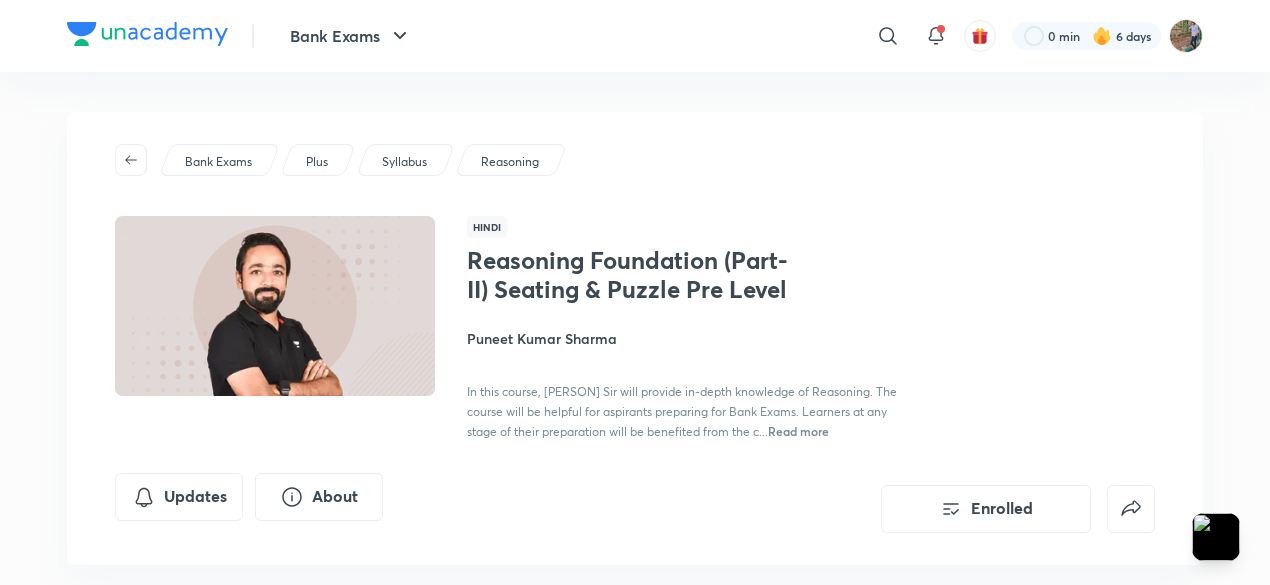 click on "Bank Exams ​ 0 min 6 days Reasoning Foundation (Part-II) Seating & Puzzle Pre Level Enrolled Bank Exams Plus Syllabus Reasoning Hindi Reasoning Foundation (Part-II) Seating & Puzzle Pre Level [PERSON] In this course, [PERSON] Sir will provide in-depth knowledge of Reasoning. The course will be helpful for aspirants preparing for Bank Exams. Learners at any stage of their preparation will be benefited from the c... Read more Updates About Enrolled Learn everyday from planner Choose a preferred time & watch these classes right from your planner Add to Planner Demo classes Watch free classes by the educators of this batch 3.3K Hindi Reasoning RAPID FIRE ROUND 20 QUESTIONS [PERSON] 10th Feb • 30m 4.5K Hindi Reasoning SBI PO MAINS DAY-01 [PERSON] 17th Apr • 1h 15m 1.9K Hindi Reasoning SBI PO MAINS DAY-02 [PERSON] 18th Apr • 1h 15m 1.3K Hindi Reasoning SBI PO MAINS DAY-03 [PERSON] 21st Apr • 1h 10m Resume Lesson 27 from 36:35mins Week 1 Hindi" at bounding box center [635, 3218] 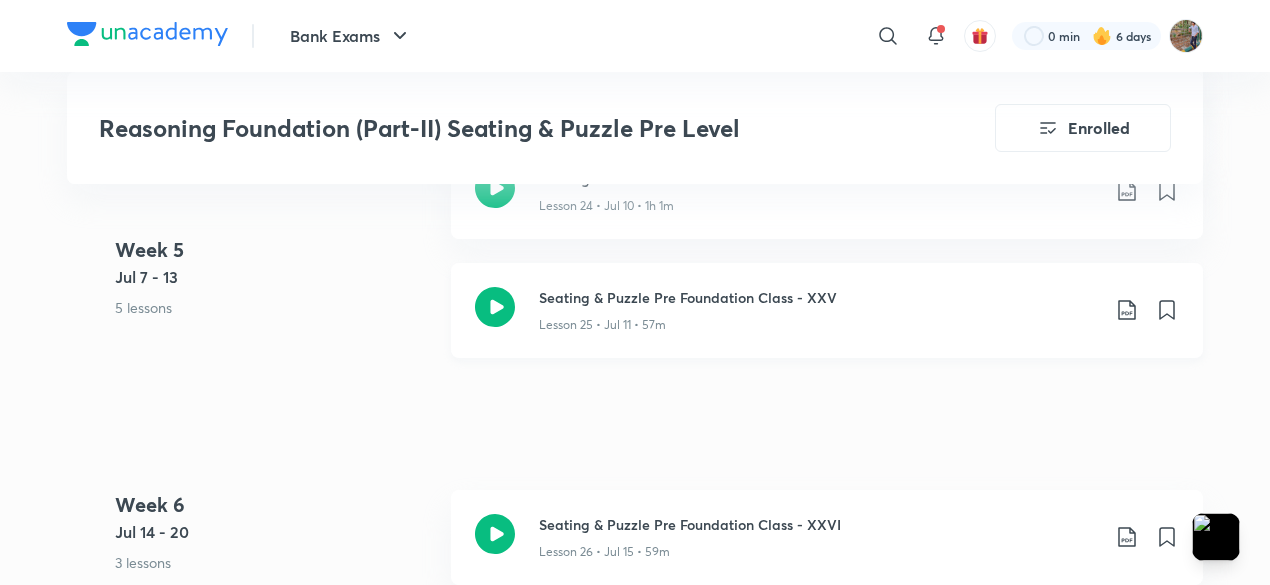 scroll, scrollTop: 4371, scrollLeft: 0, axis: vertical 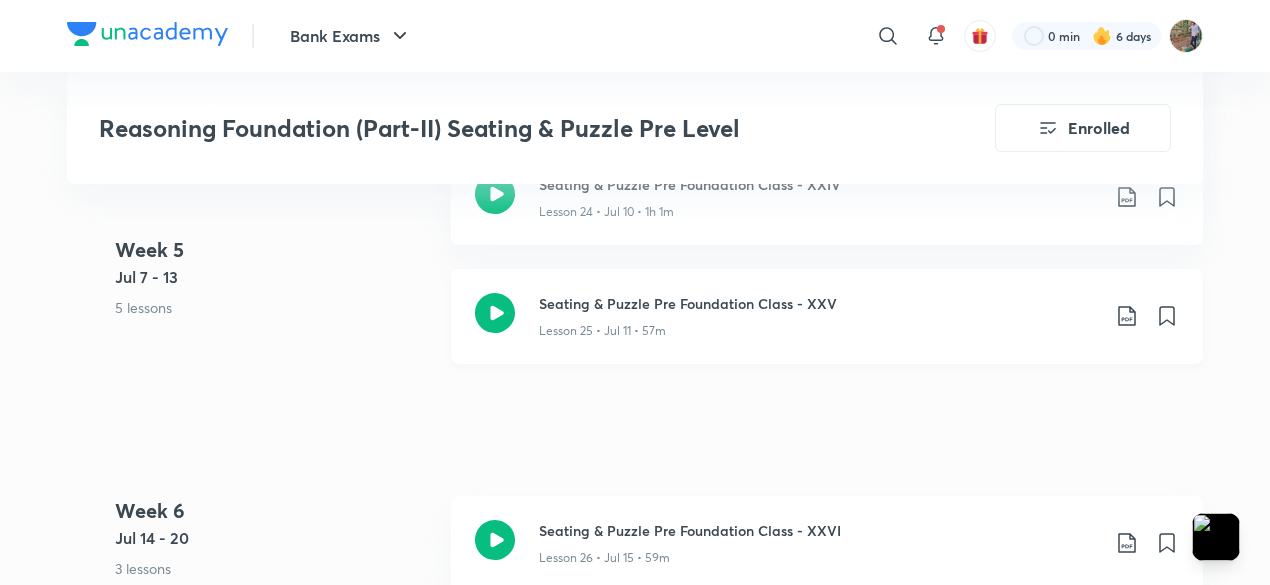 drag, startPoint x: 592, startPoint y: 317, endPoint x: 548, endPoint y: 297, distance: 48.332184 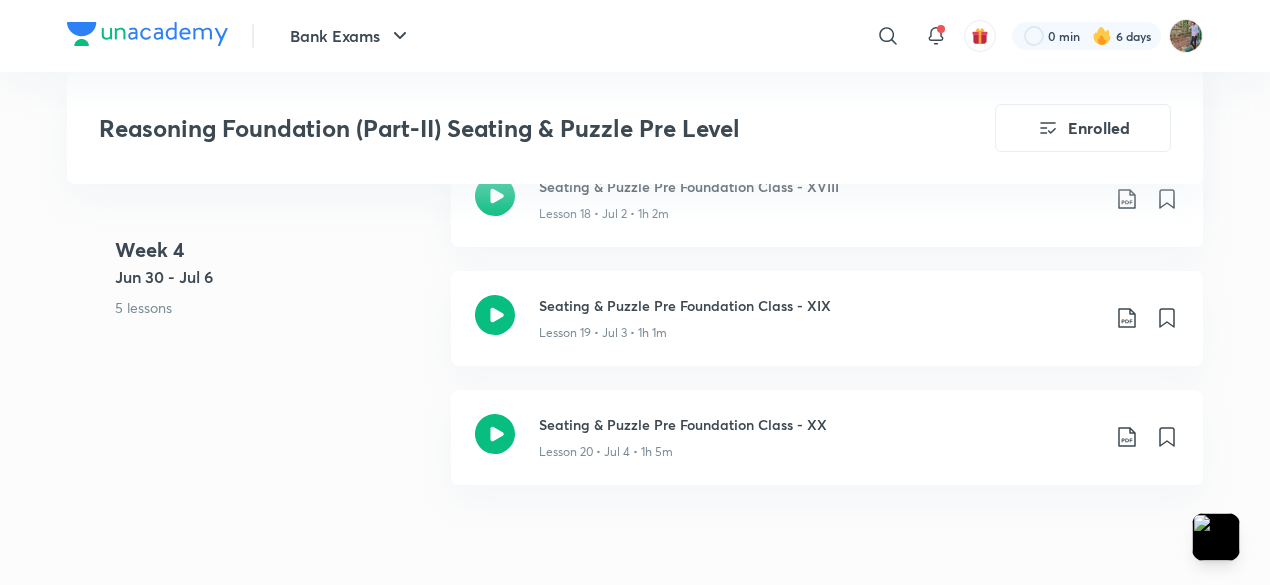 scroll, scrollTop: 3540, scrollLeft: 0, axis: vertical 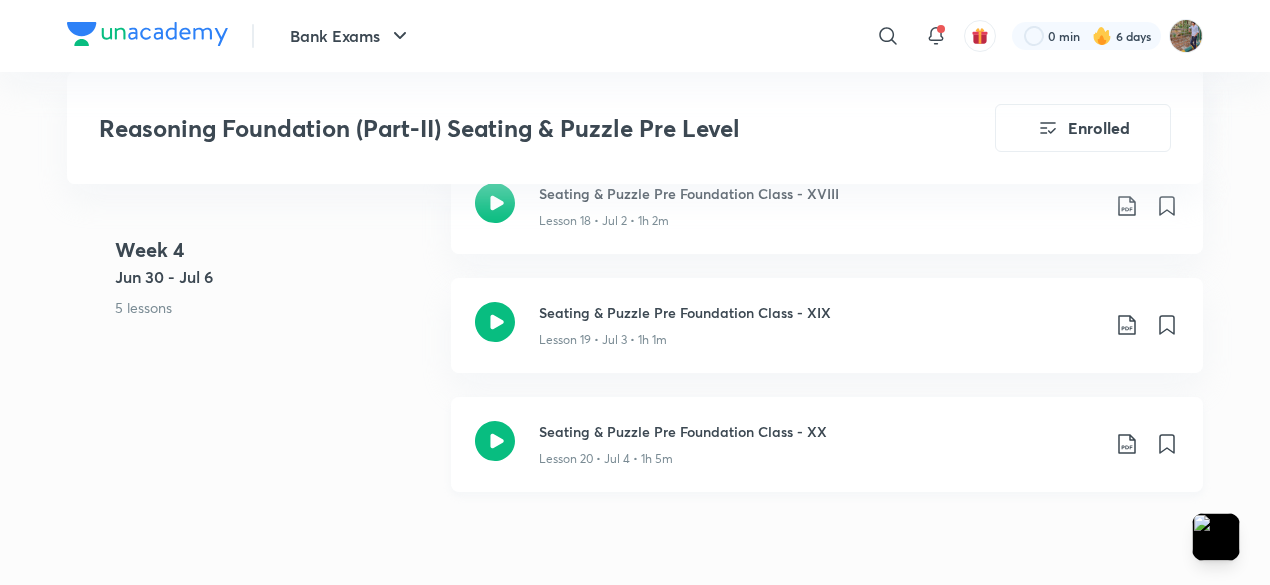 click on "Seating & Puzzle Pre Foundation Class - XX" at bounding box center (819, 431) 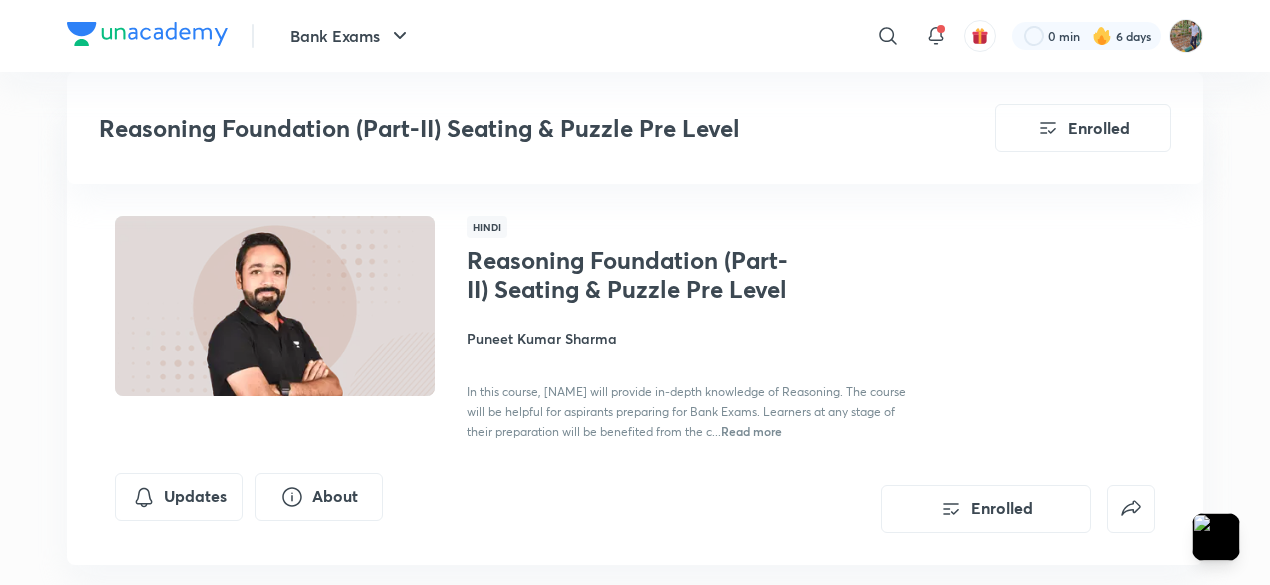 scroll, scrollTop: 3540, scrollLeft: 0, axis: vertical 